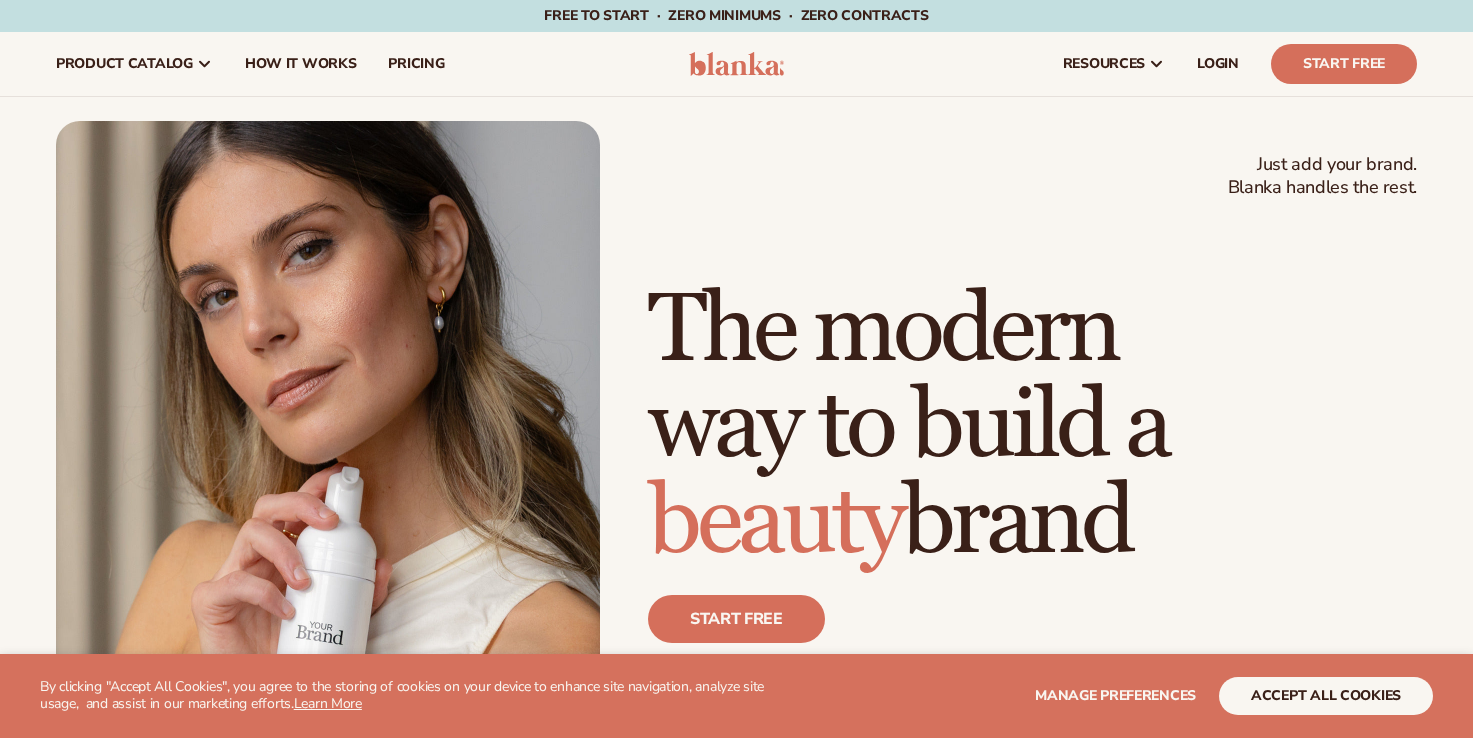 scroll, scrollTop: 0, scrollLeft: 0, axis: both 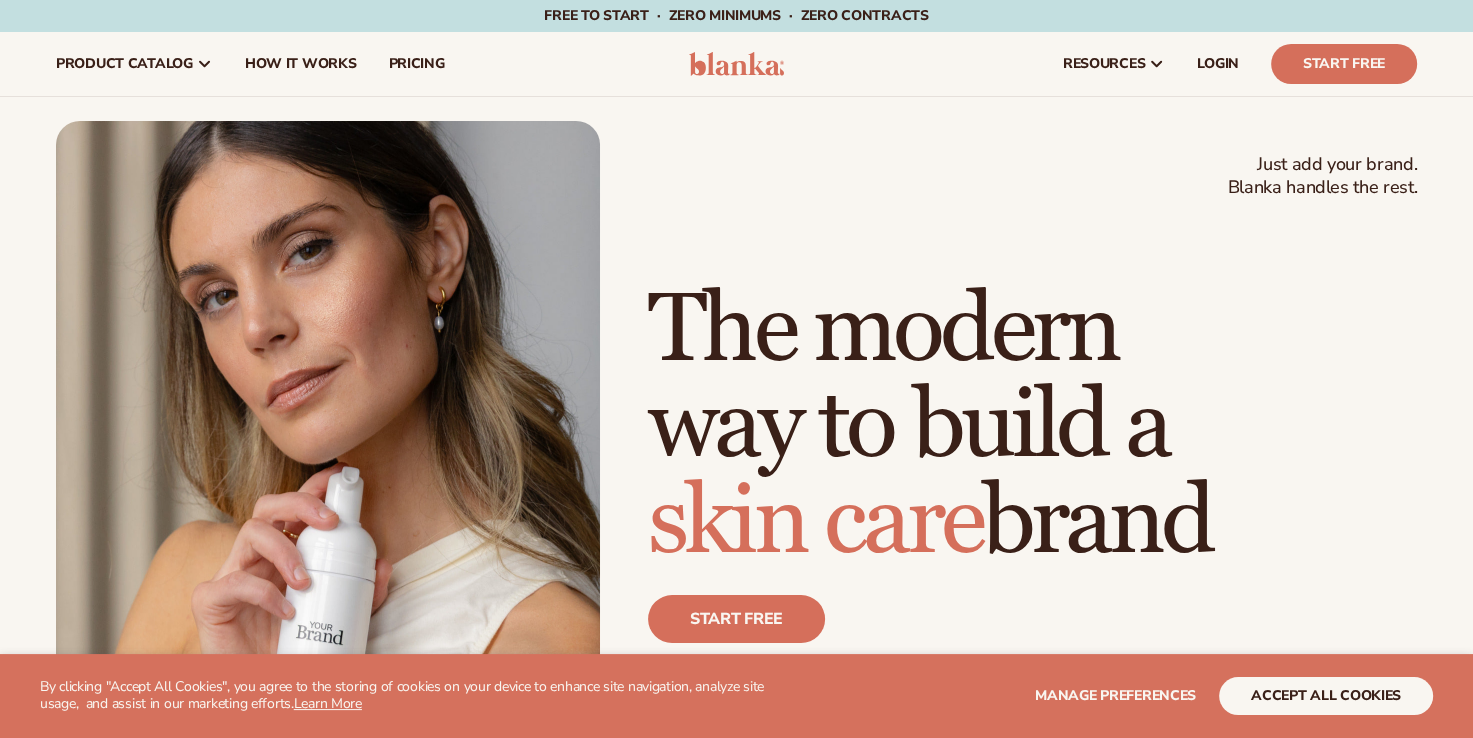 click on "The modern  way to build a  skin care  brand" at bounding box center [1032, 427] 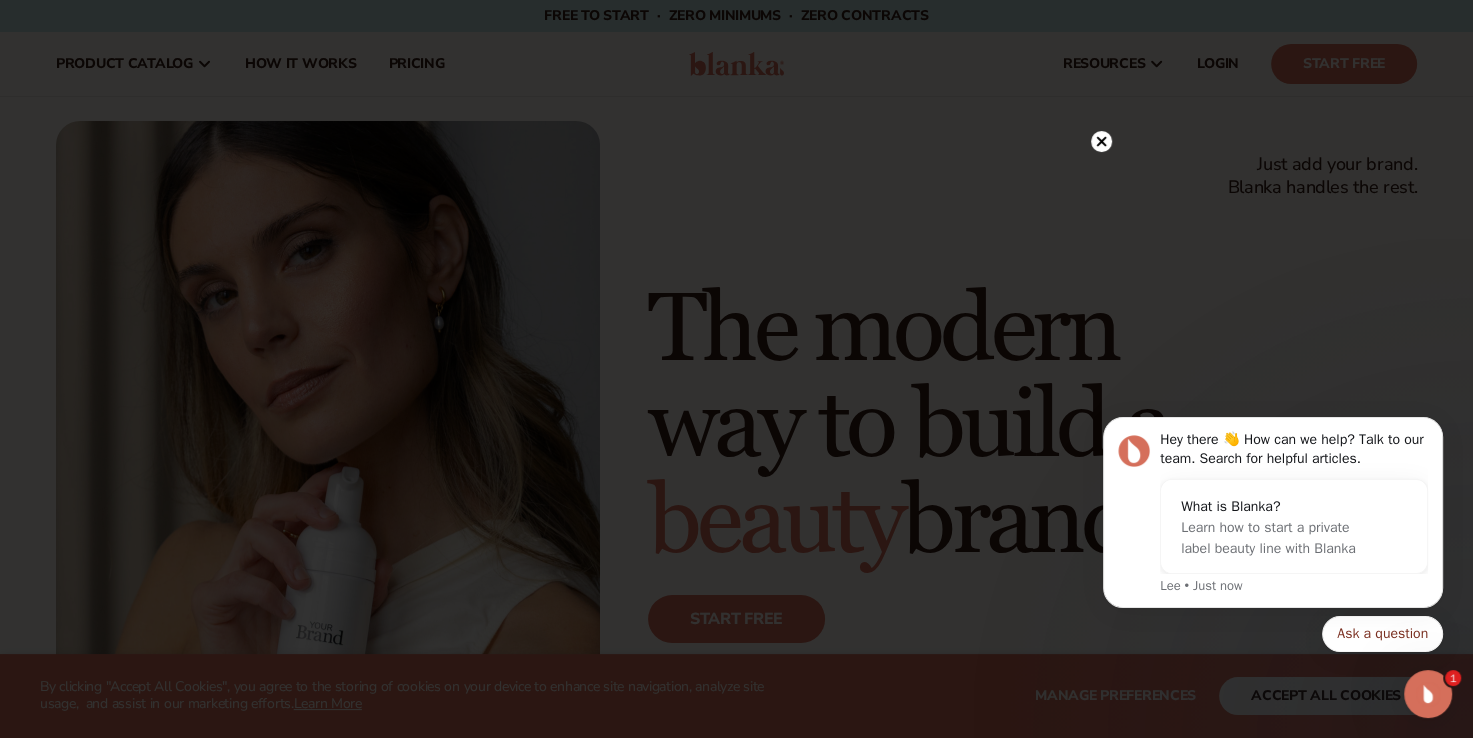 scroll, scrollTop: 0, scrollLeft: 0, axis: both 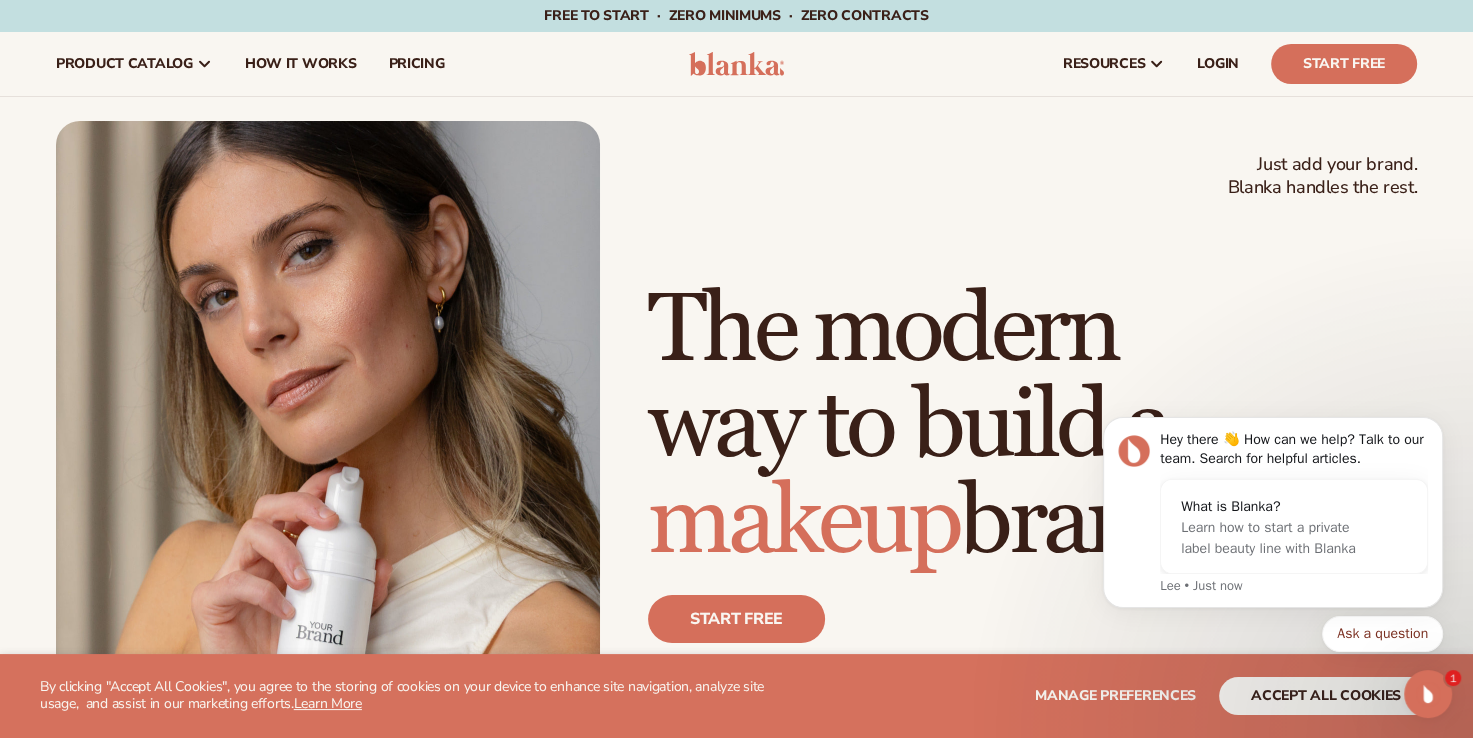 click on "Just add your brand. Blanka handles the rest.
beauty,skin care,wellness,makeup
The modern  way to build a  makeup  brand
Start free
100K+
Brands  built
4.9
Over 400 reviews
450+
High-quality products" at bounding box center [736, 464] 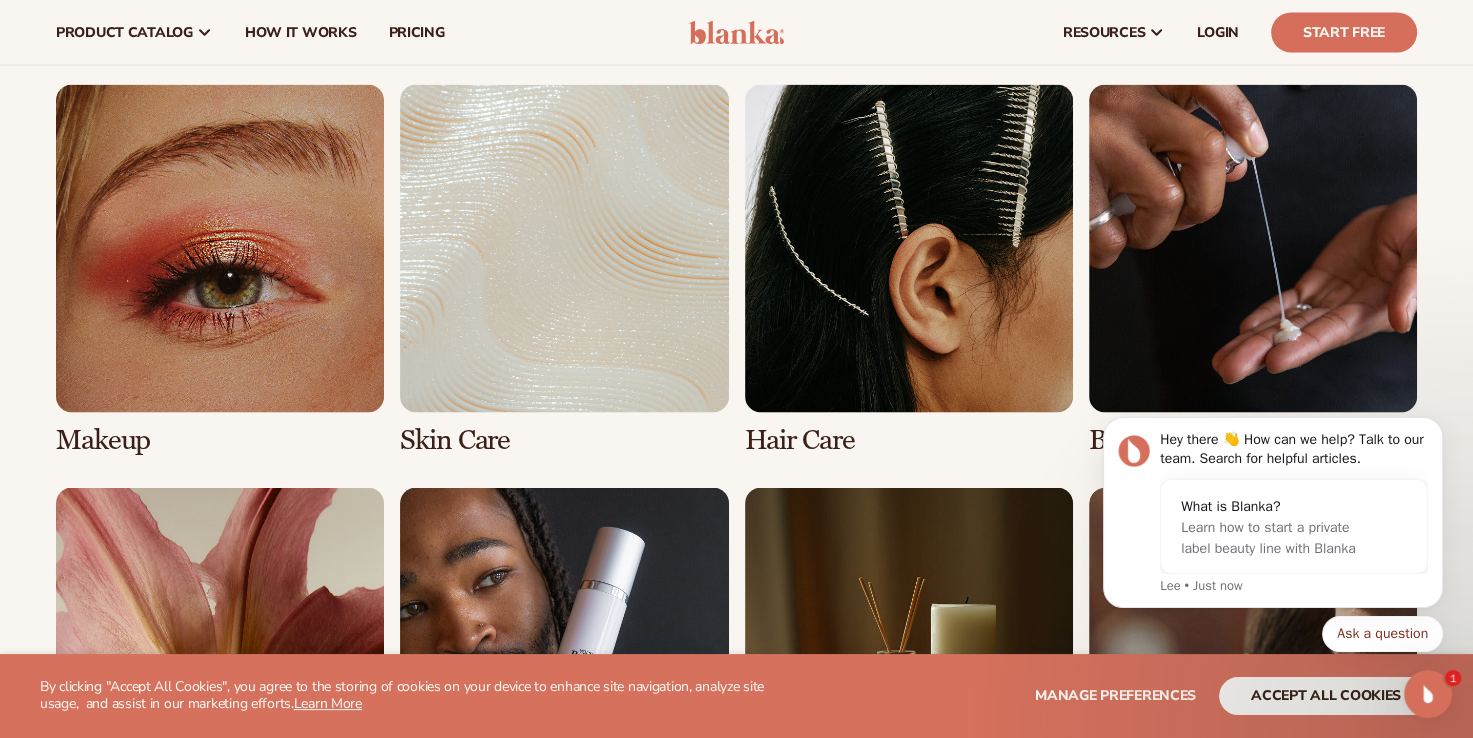 scroll, scrollTop: 3640, scrollLeft: 0, axis: vertical 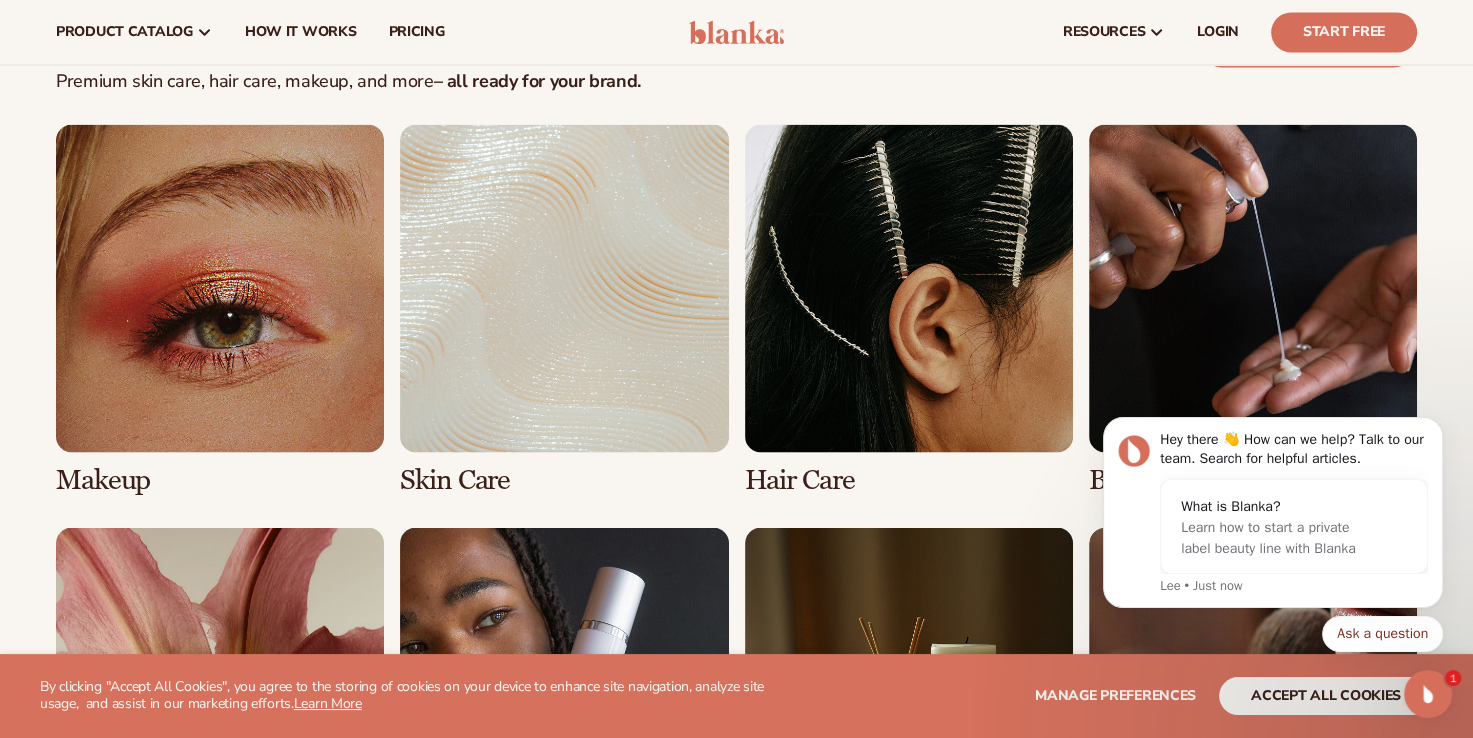 click at bounding box center (220, 309) 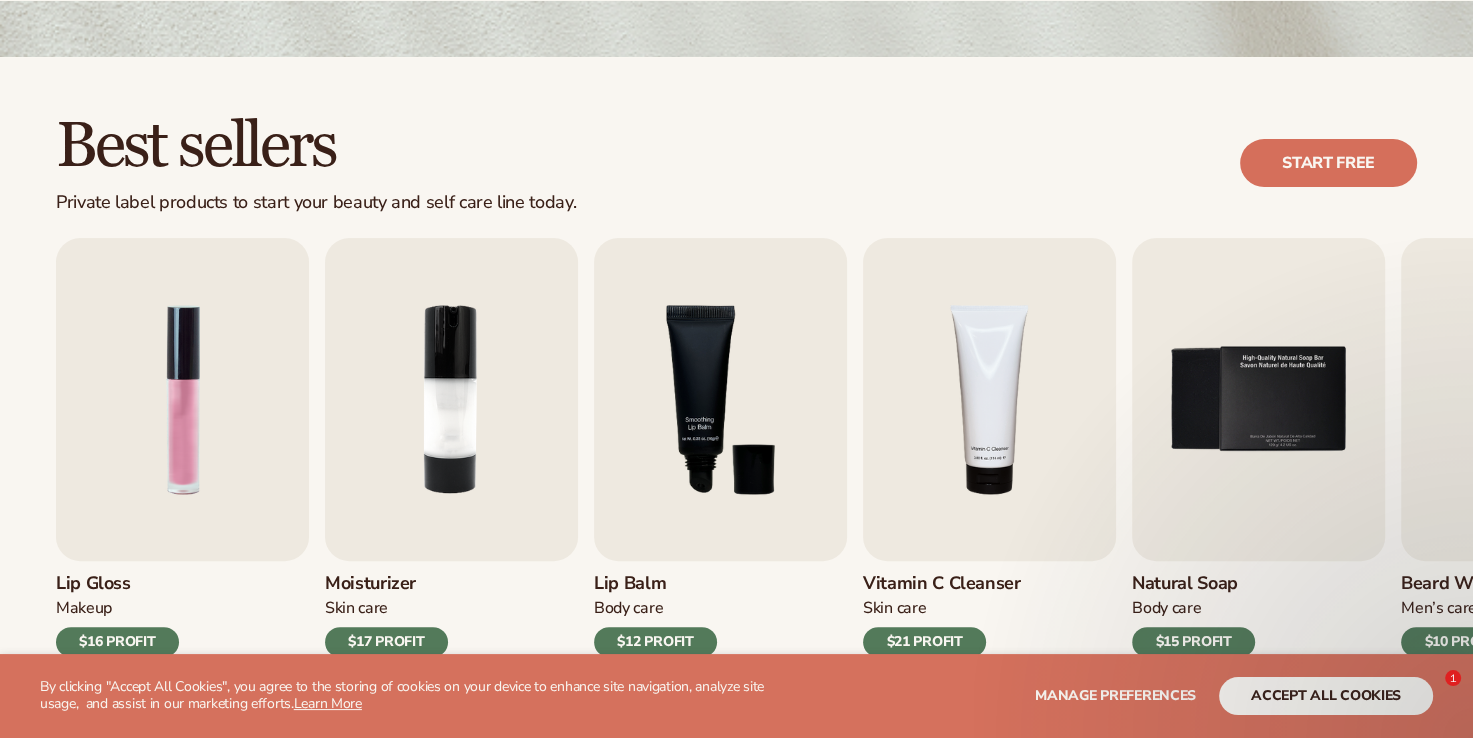 scroll, scrollTop: 520, scrollLeft: 0, axis: vertical 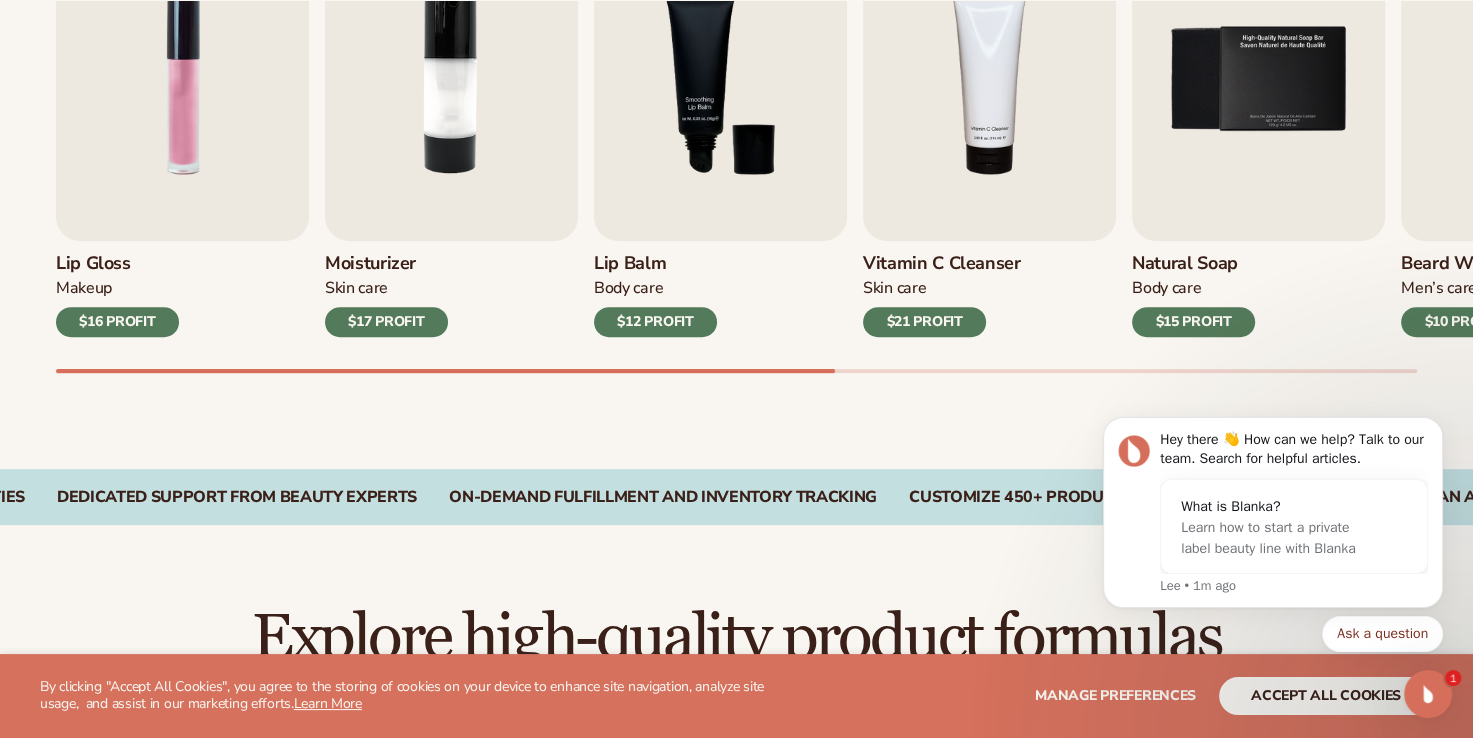 drag, startPoint x: 642, startPoint y: 366, endPoint x: 791, endPoint y: 373, distance: 149.16434 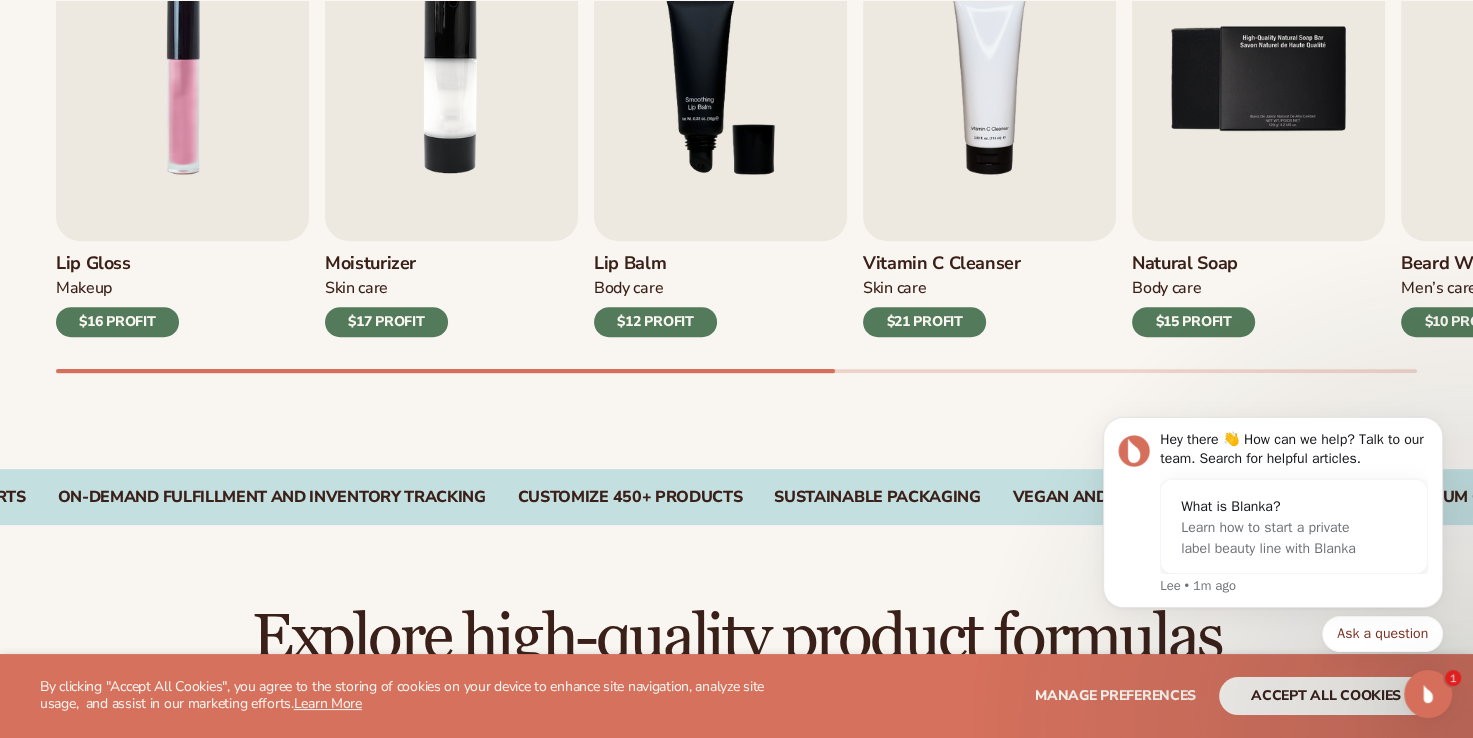 click on "Best sellers Private label products to start your beauty and self care line today.
Start free
Lip Gloss
Makeup
$16 PROFIT
Moisturizer
Skin Care
$17 PROFIT
Body Care Makeup" at bounding box center [736, 103] 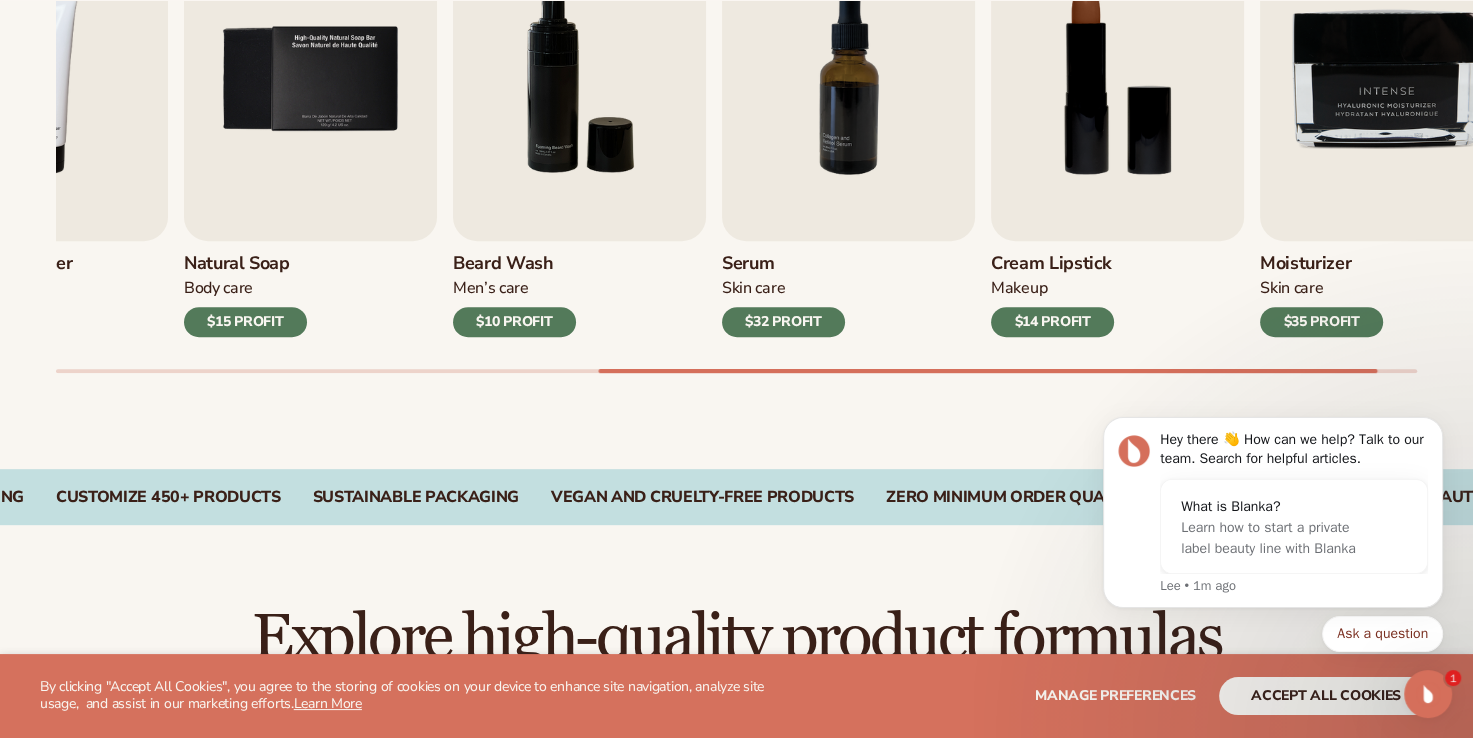 click on "Lip Gloss
Makeup
$16 PROFIT
Moisturizer
Skin Care
$17 PROFIT
Lip Balm
Body Care
Makeup" at bounding box center [764, 145] 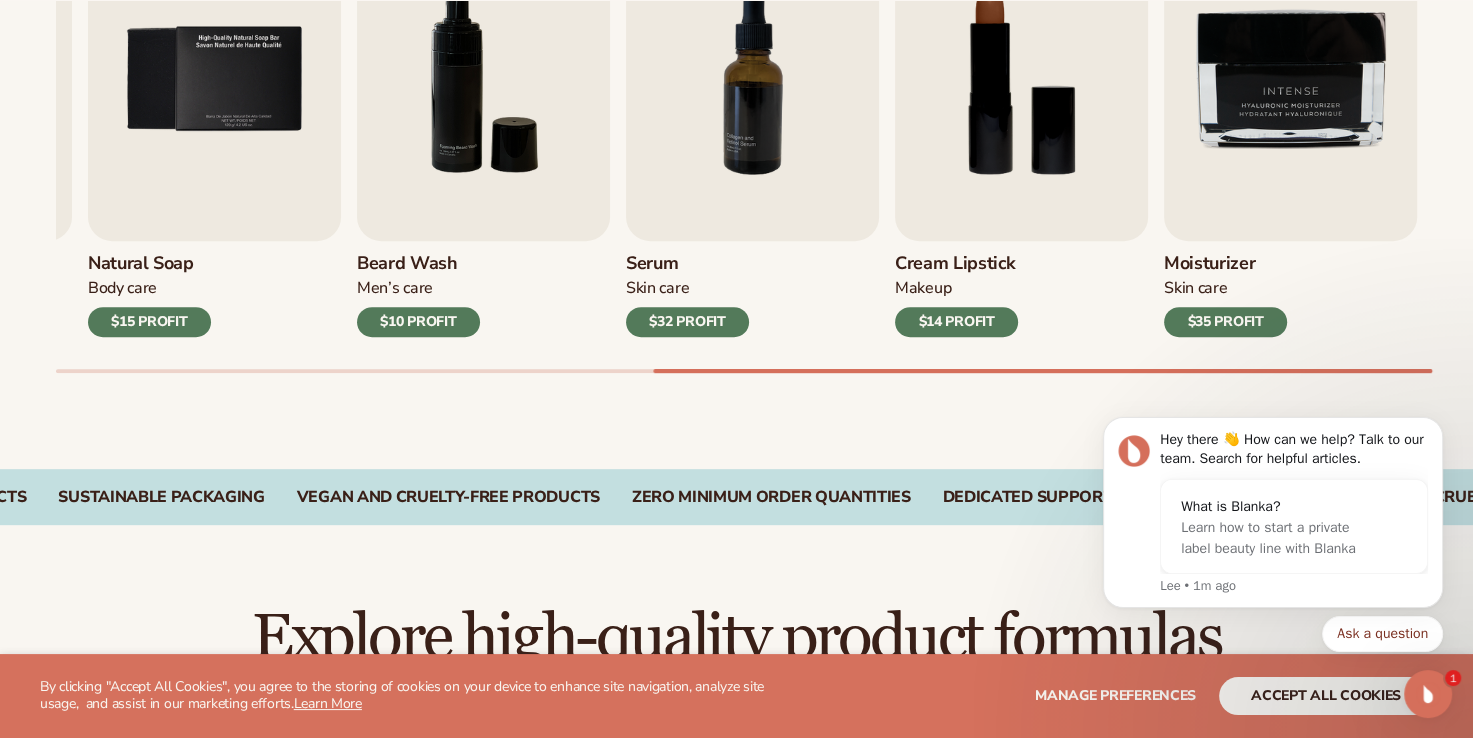 click on "Lip Gloss
Makeup
$16 PROFIT
Moisturizer
Skin Care
$17 PROFIT
Lip Balm
Body Care
Makeup" at bounding box center [764, 145] 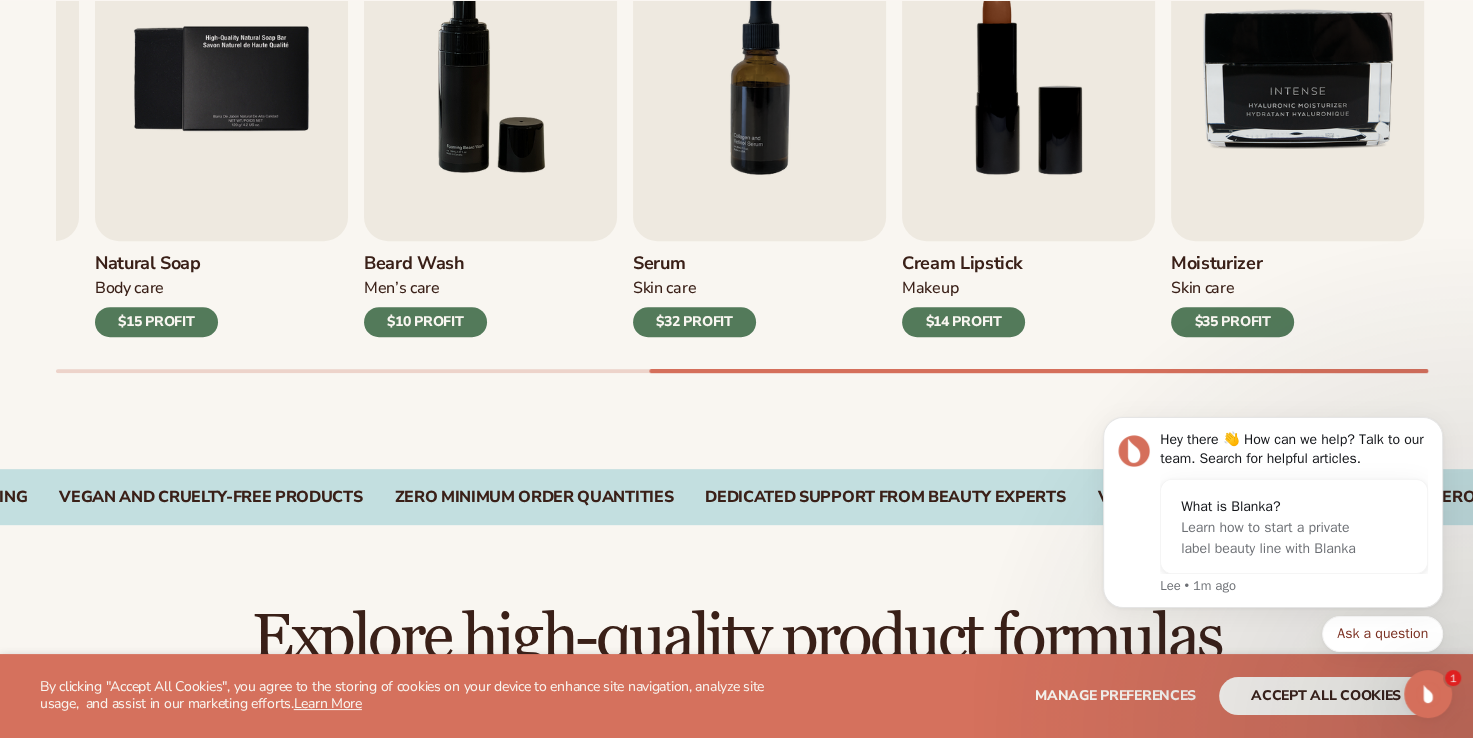 click on "Best sellers Private label products to start your beauty and self care line today.
Start free
Lip Gloss
Makeup
$16 PROFIT
Moisturizer
Skin Care
$17 PROFIT
Body Care Makeup" at bounding box center (736, 103) 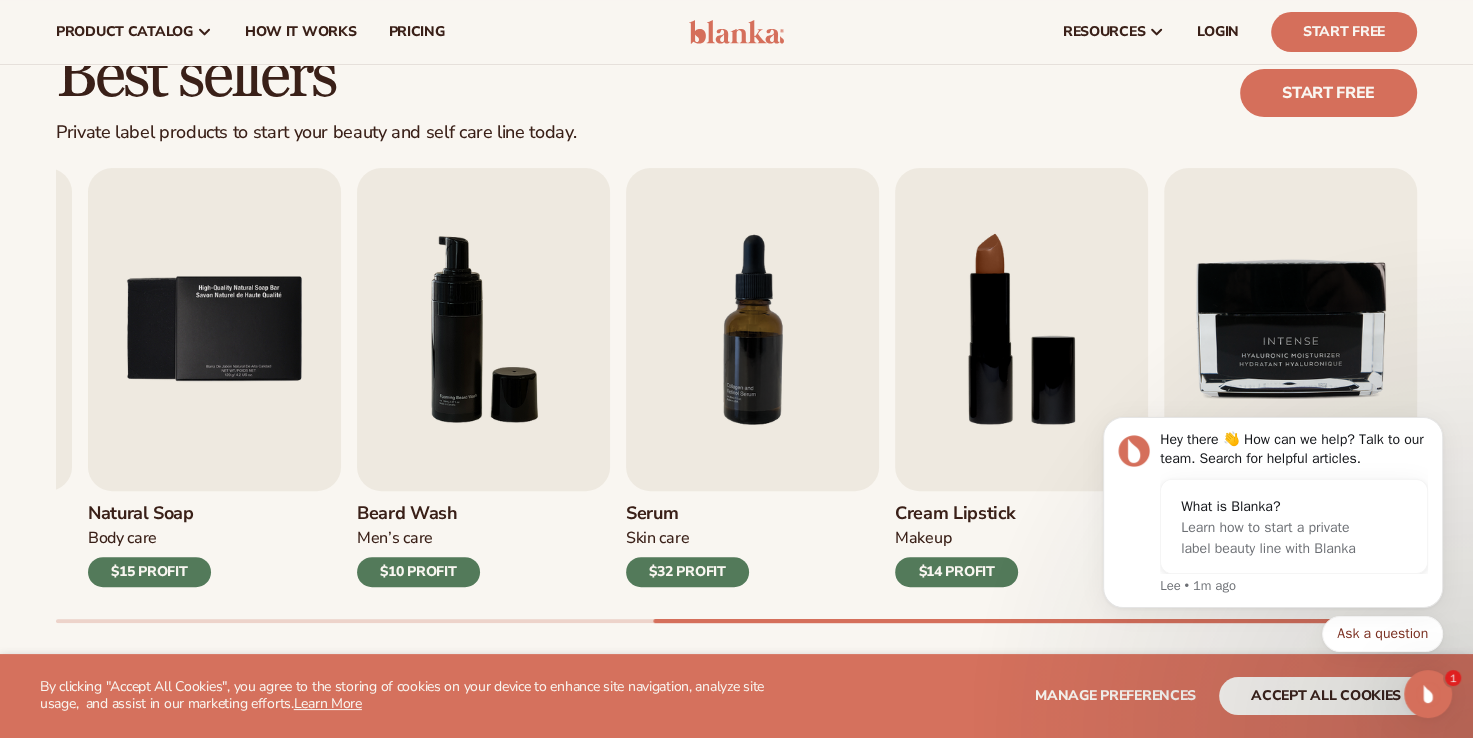 scroll, scrollTop: 539, scrollLeft: 0, axis: vertical 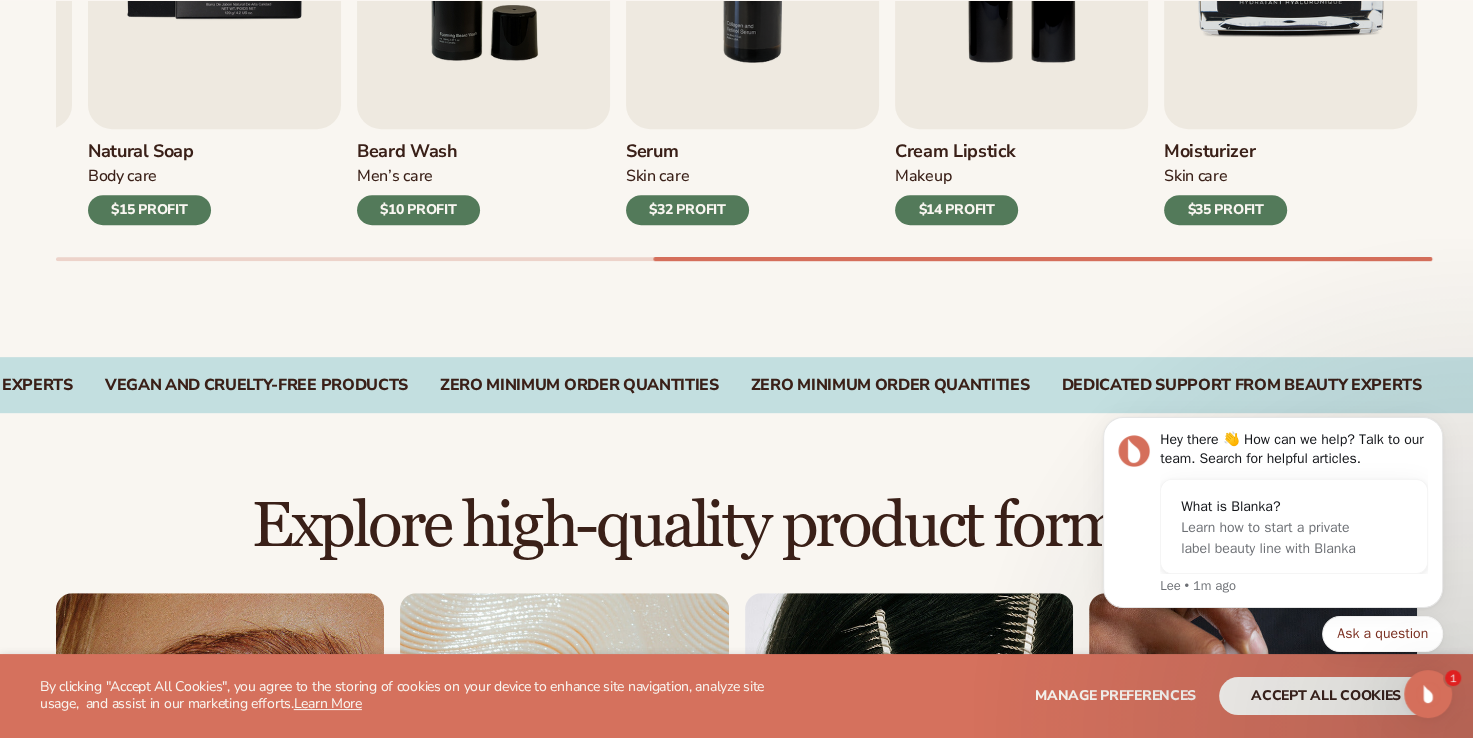click on "Cream Lipstick" at bounding box center [956, 152] 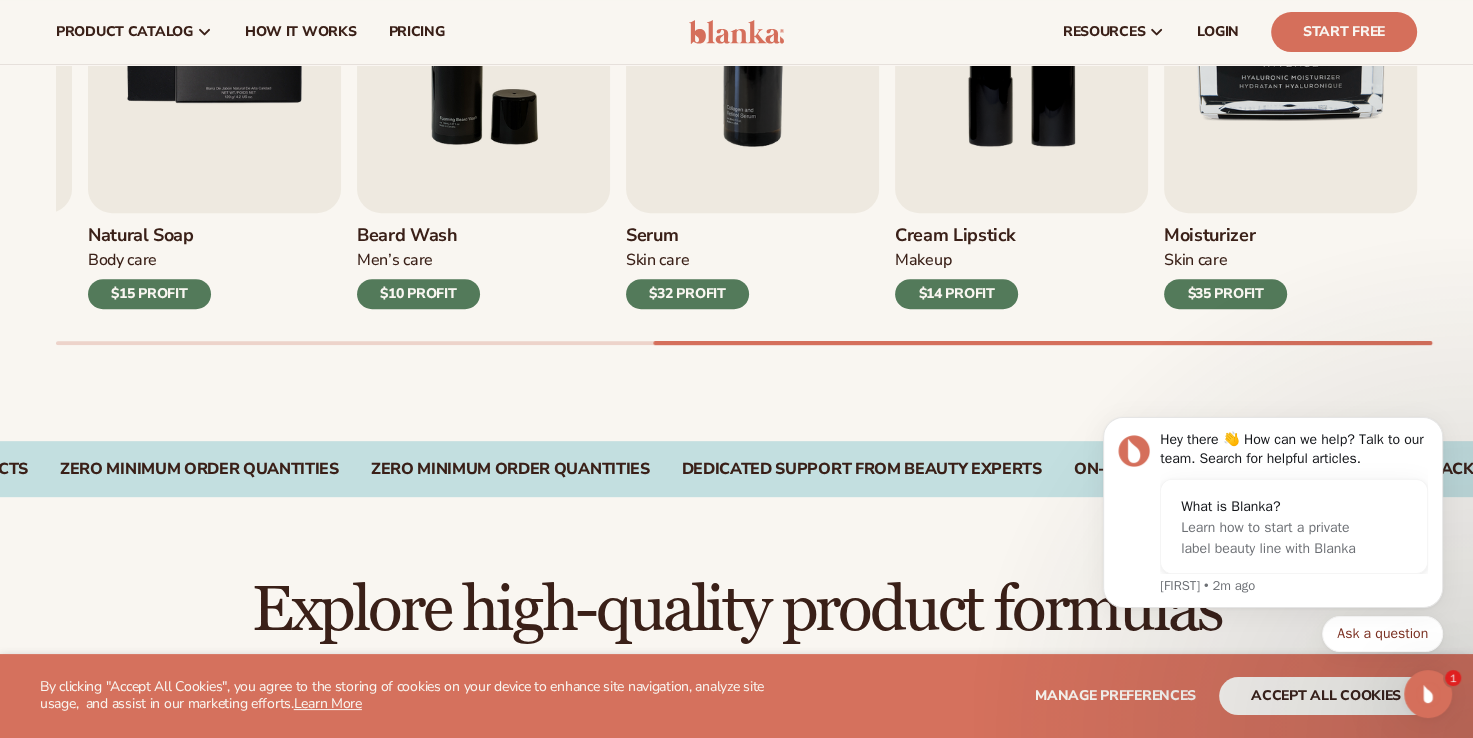 scroll, scrollTop: 794, scrollLeft: 0, axis: vertical 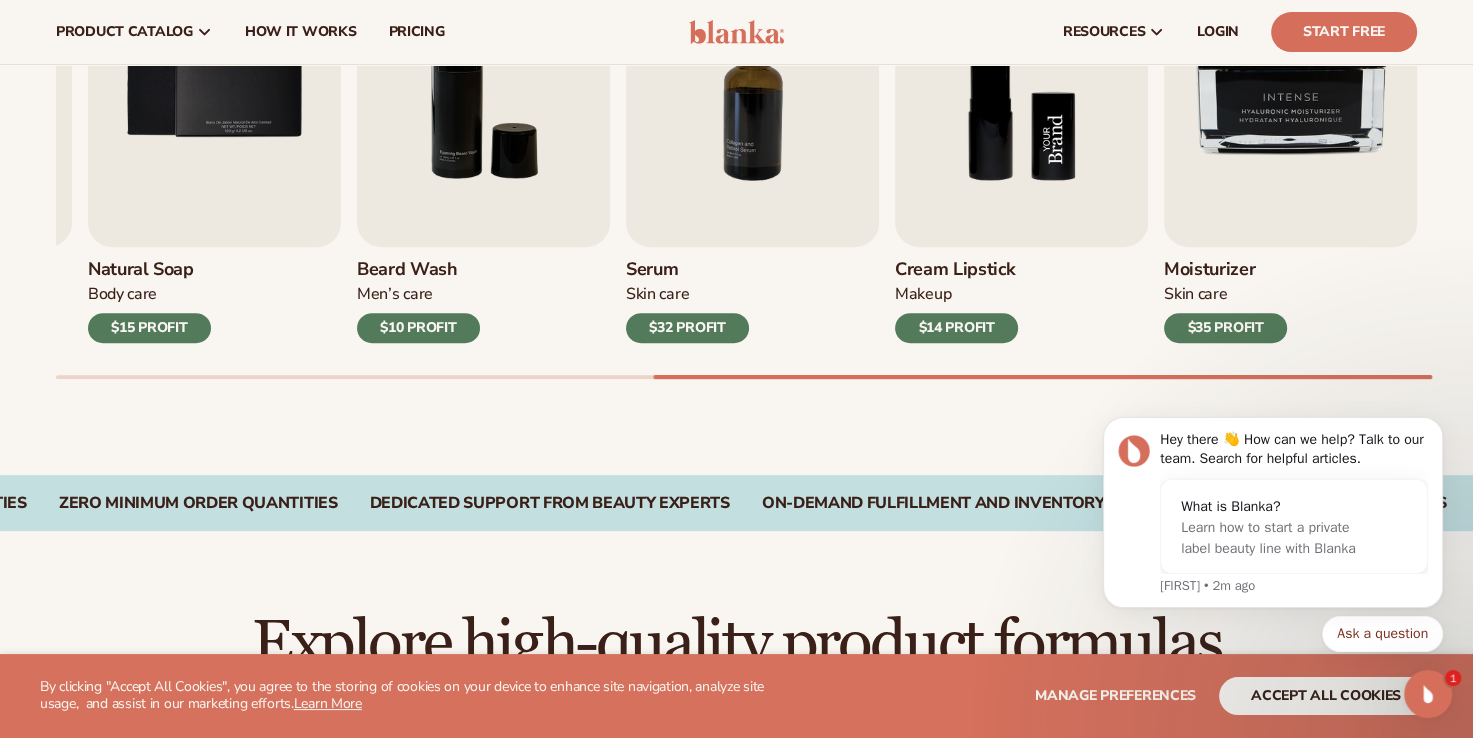 click at bounding box center [1021, 85] 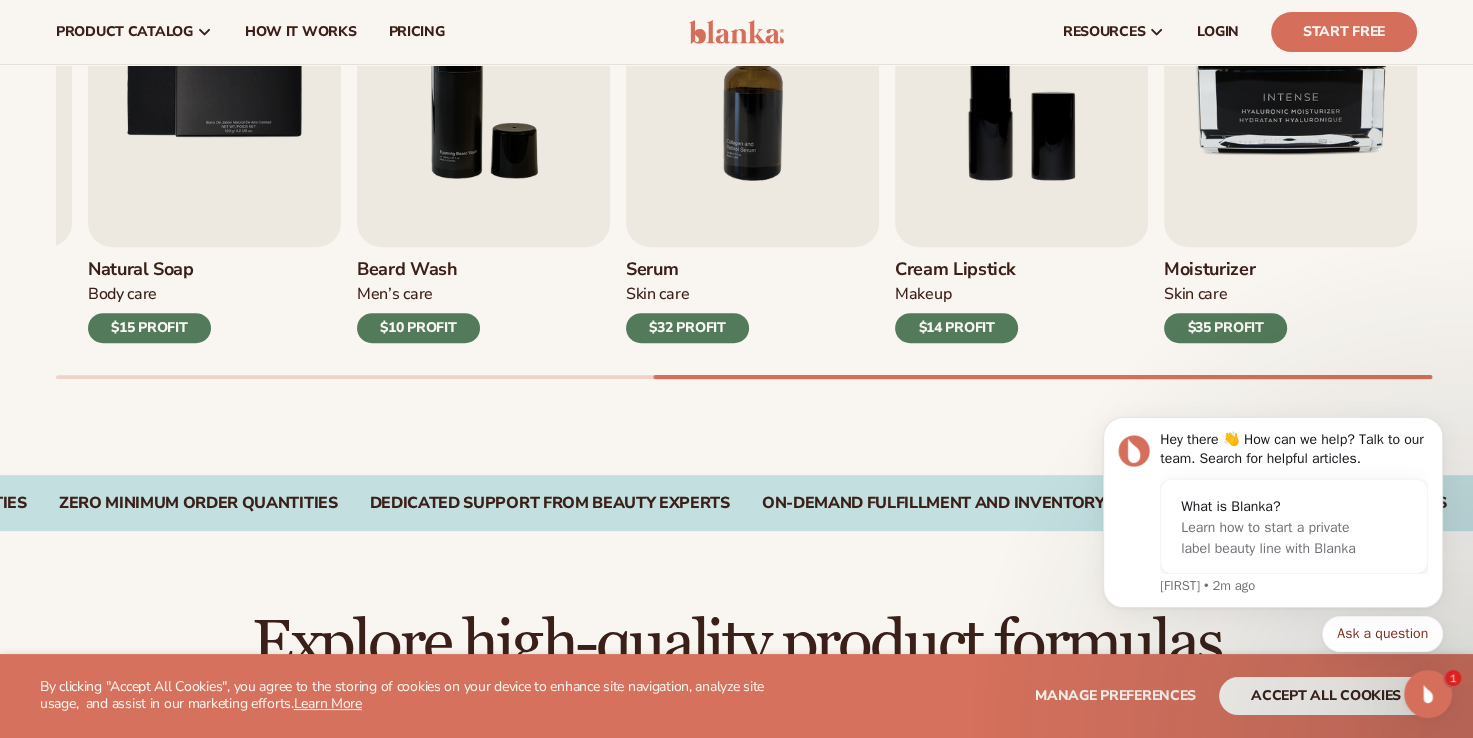 click on "Makeup" at bounding box center [956, 294] 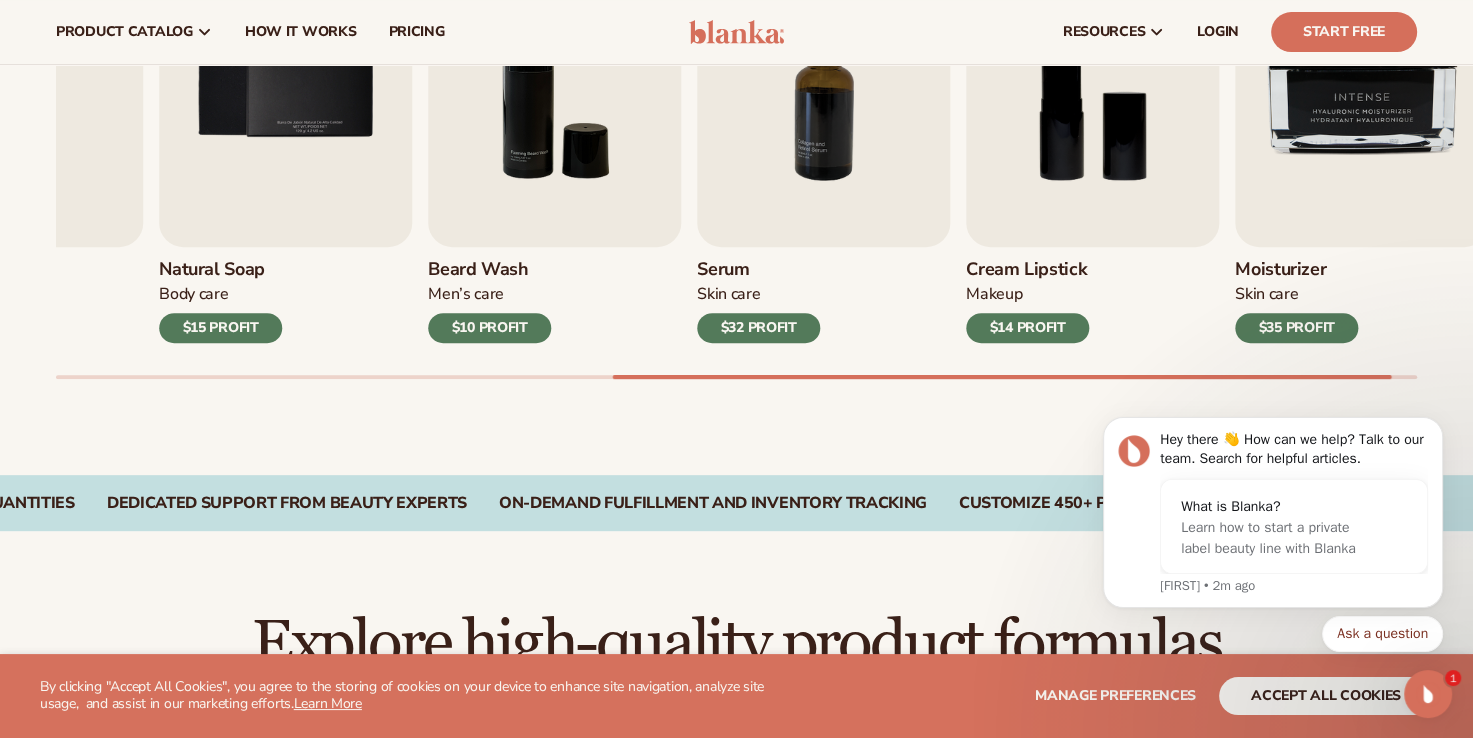 click on "Cream Lipstick
Makeup
$14 PROFIT" at bounding box center [1092, 133] 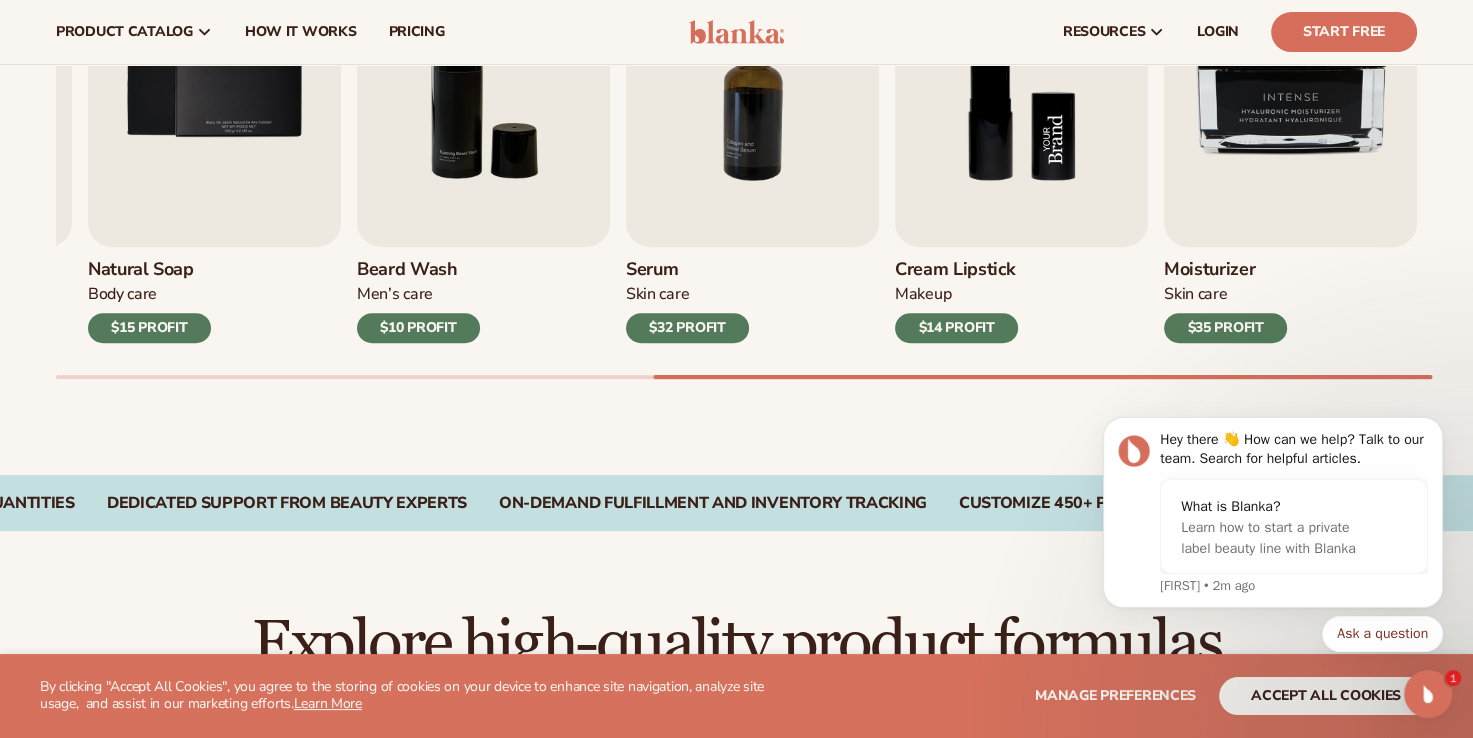 click at bounding box center [1021, 85] 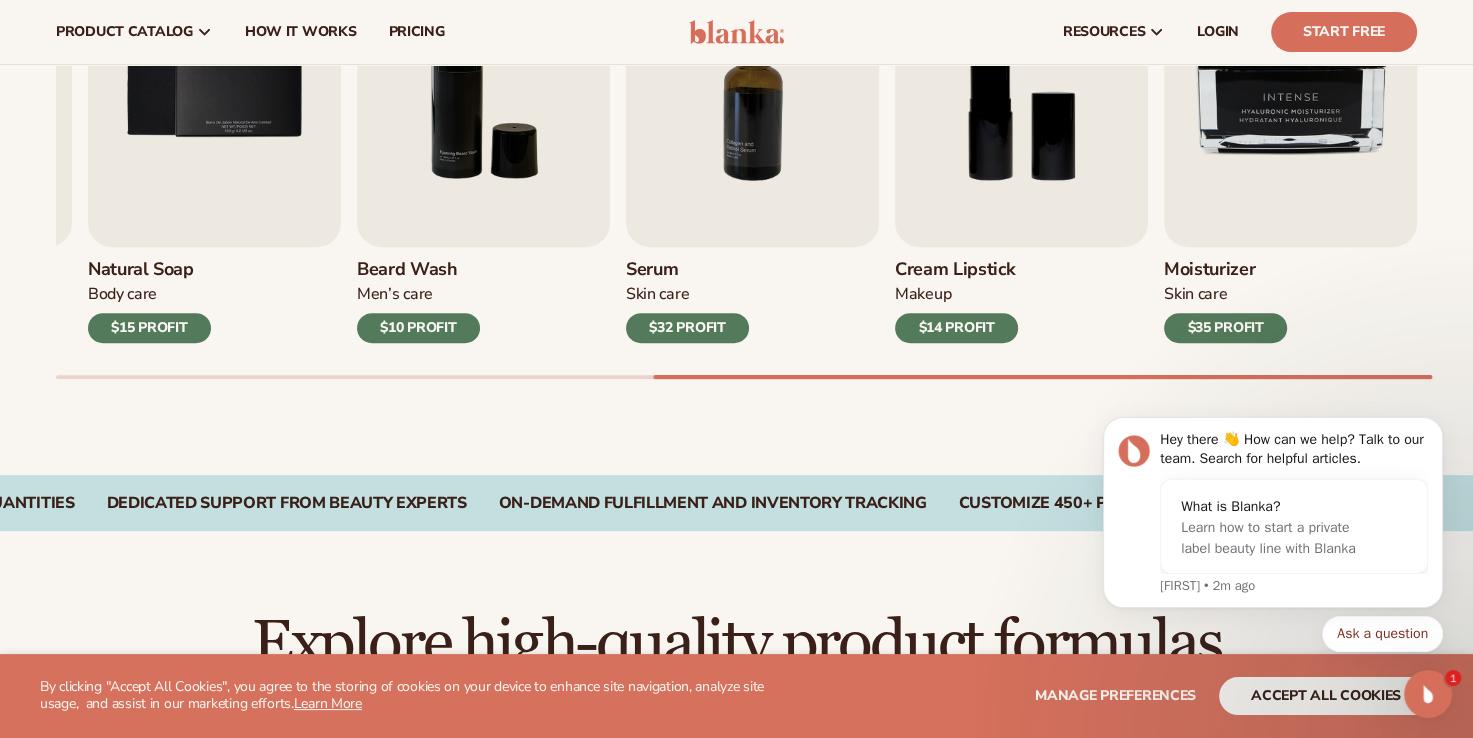 click on "$14 PROFIT" at bounding box center [956, 328] 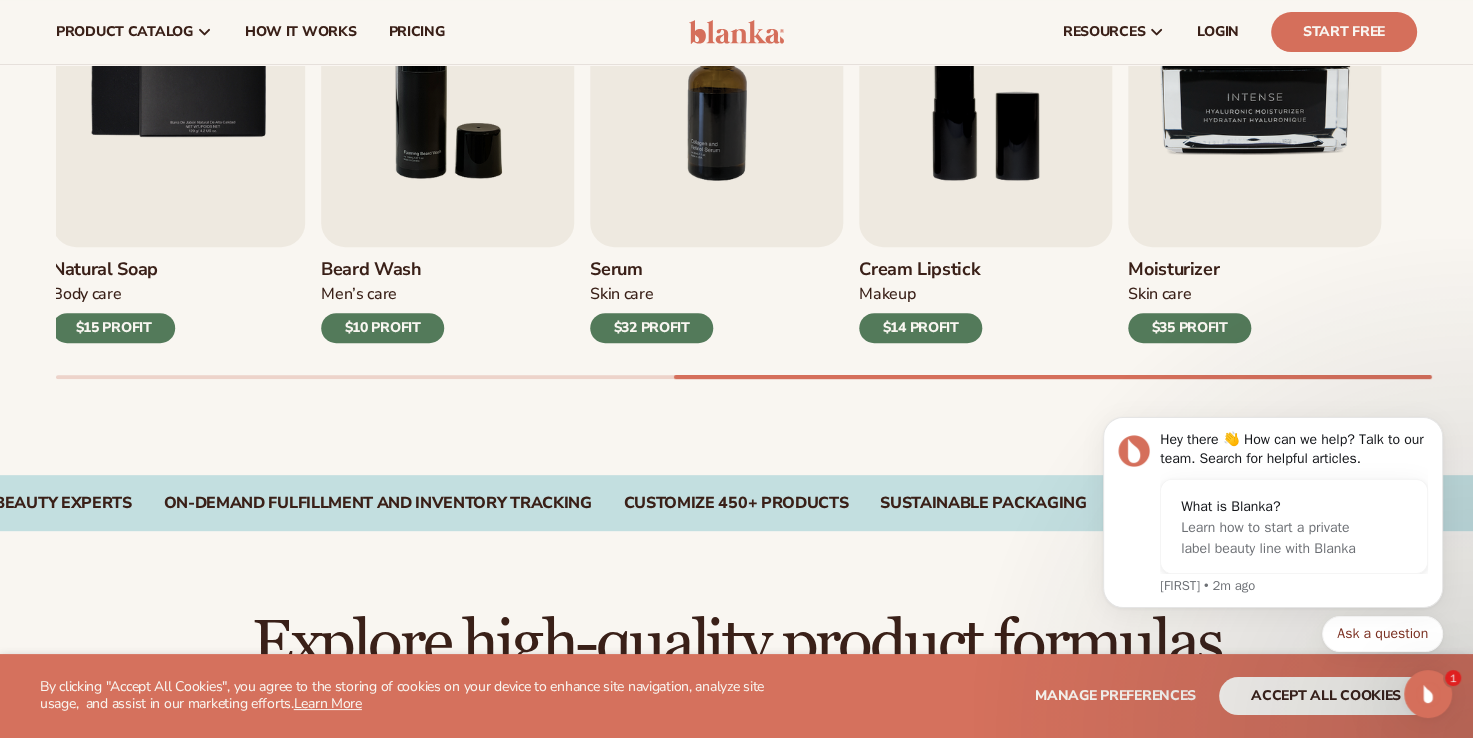 click on "Cream Lipstick
Makeup
$14 PROFIT" at bounding box center (985, 295) 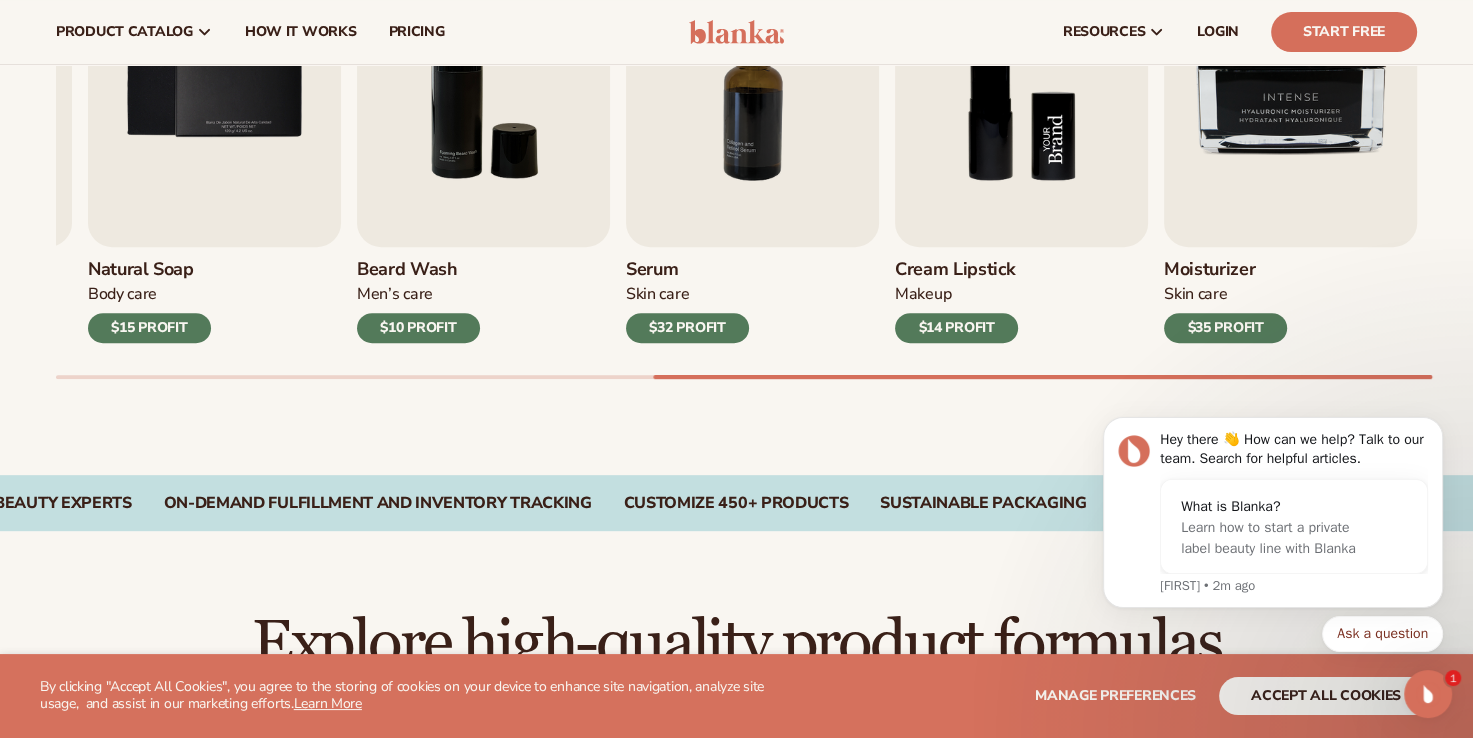click at bounding box center [1021, 85] 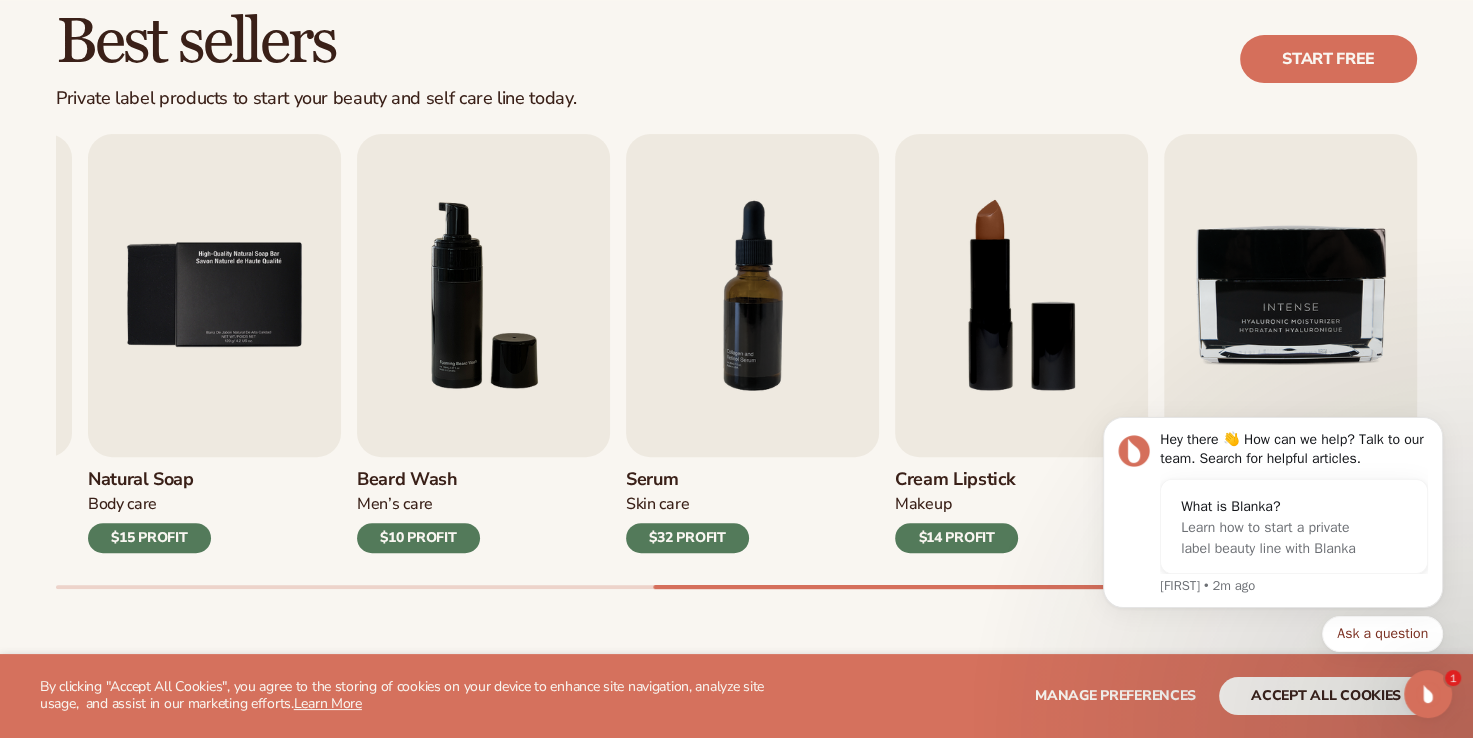 scroll, scrollTop: 596, scrollLeft: 0, axis: vertical 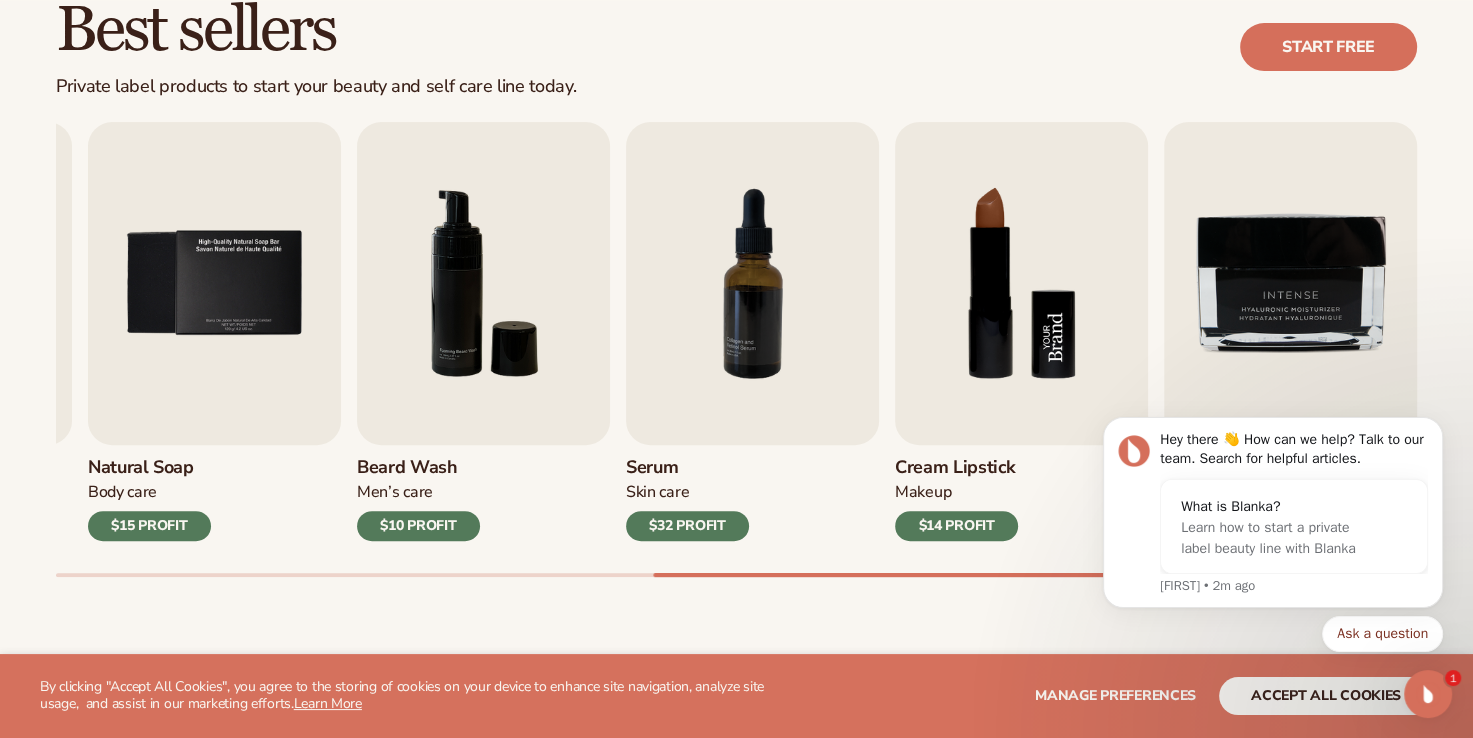 click at bounding box center [1021, 283] 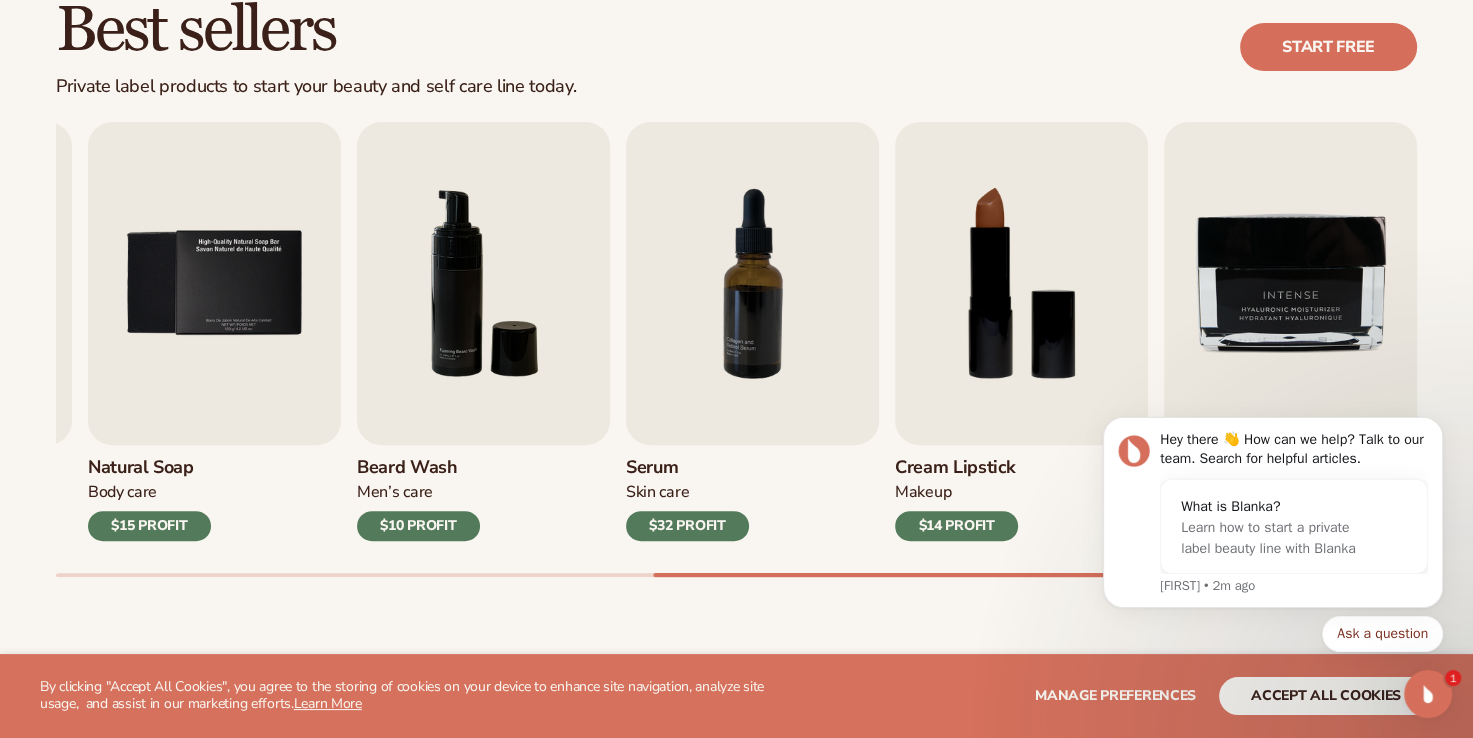 click on "Cream Lipstick" at bounding box center (956, 468) 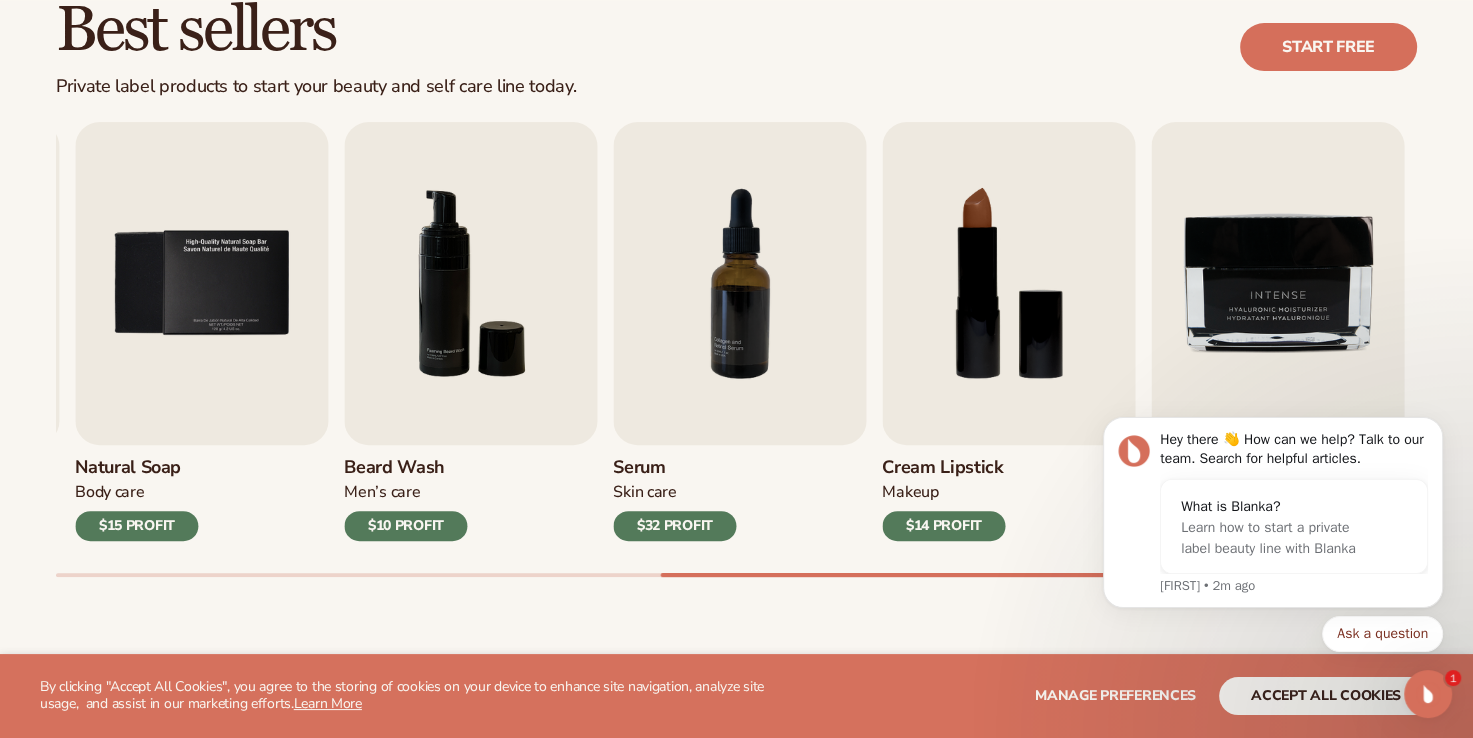 click on "Cream Lipstick
Makeup
$14 PROFIT" at bounding box center (1008, 493) 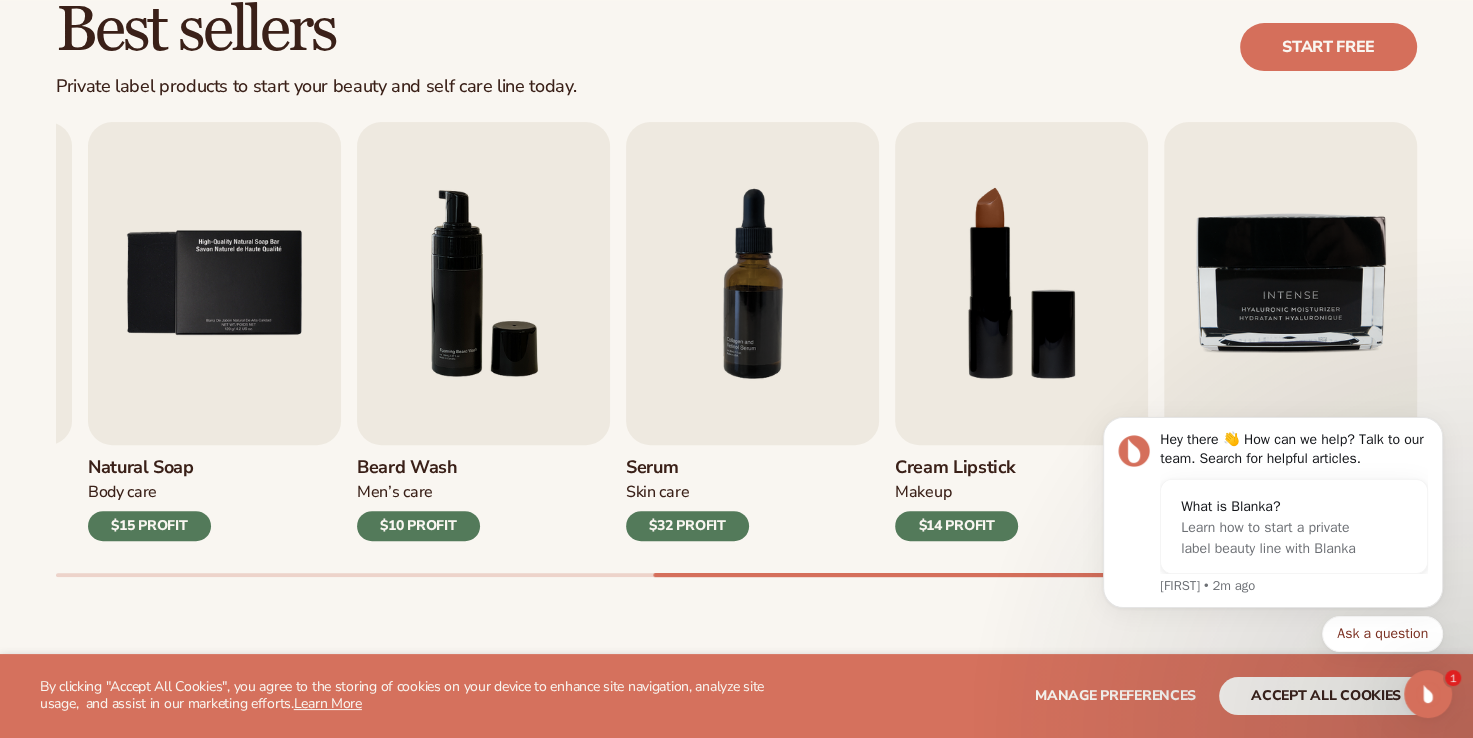click on "Makeup" at bounding box center [956, 492] 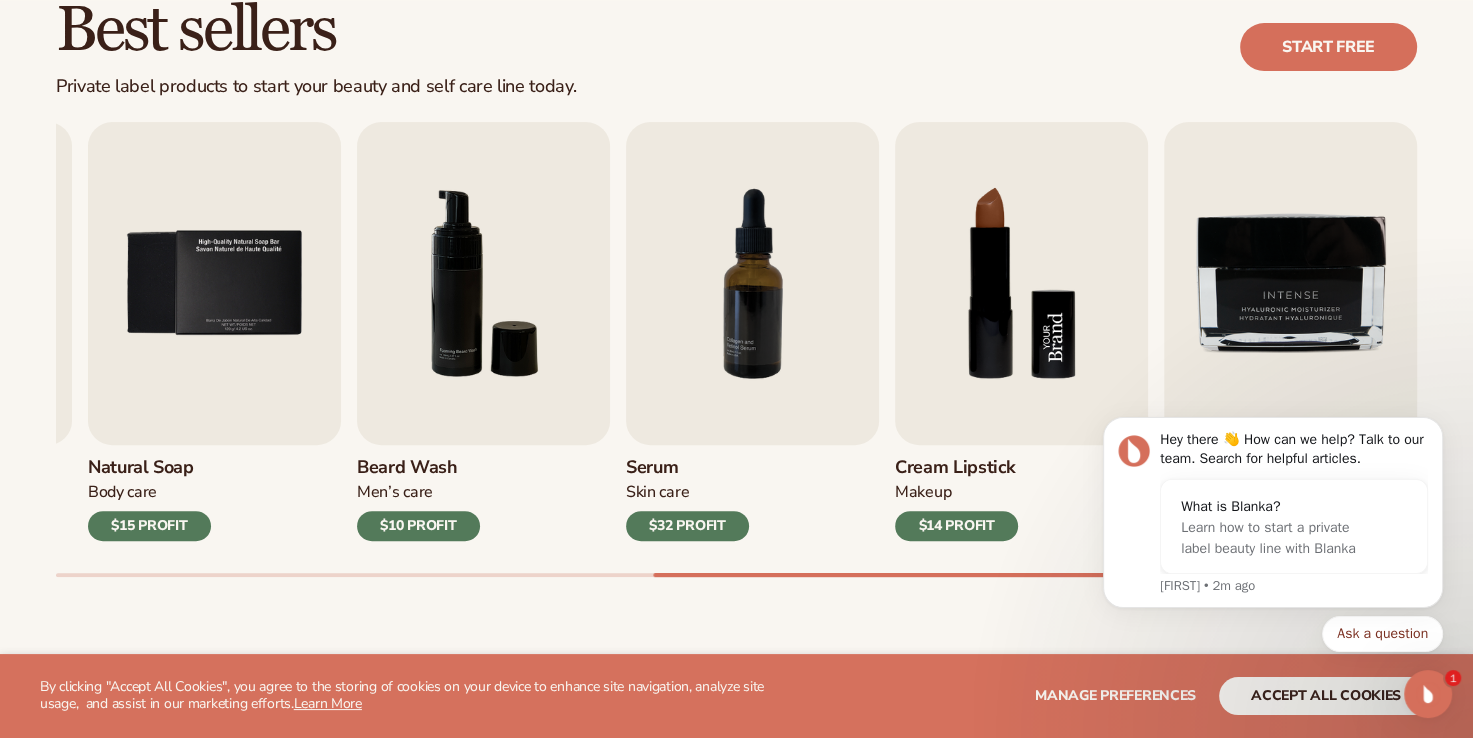click at bounding box center [1021, 283] 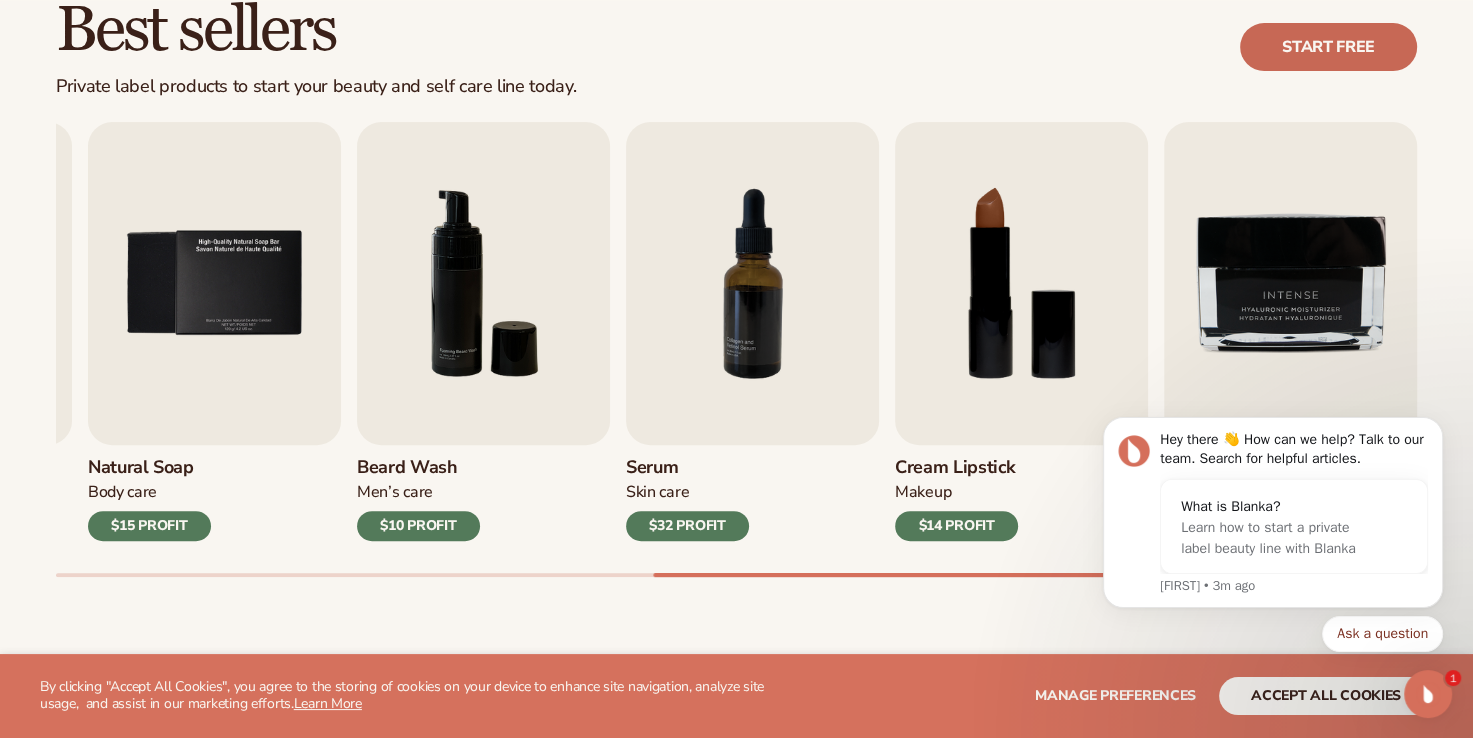 click on "Start free" at bounding box center (1328, 47) 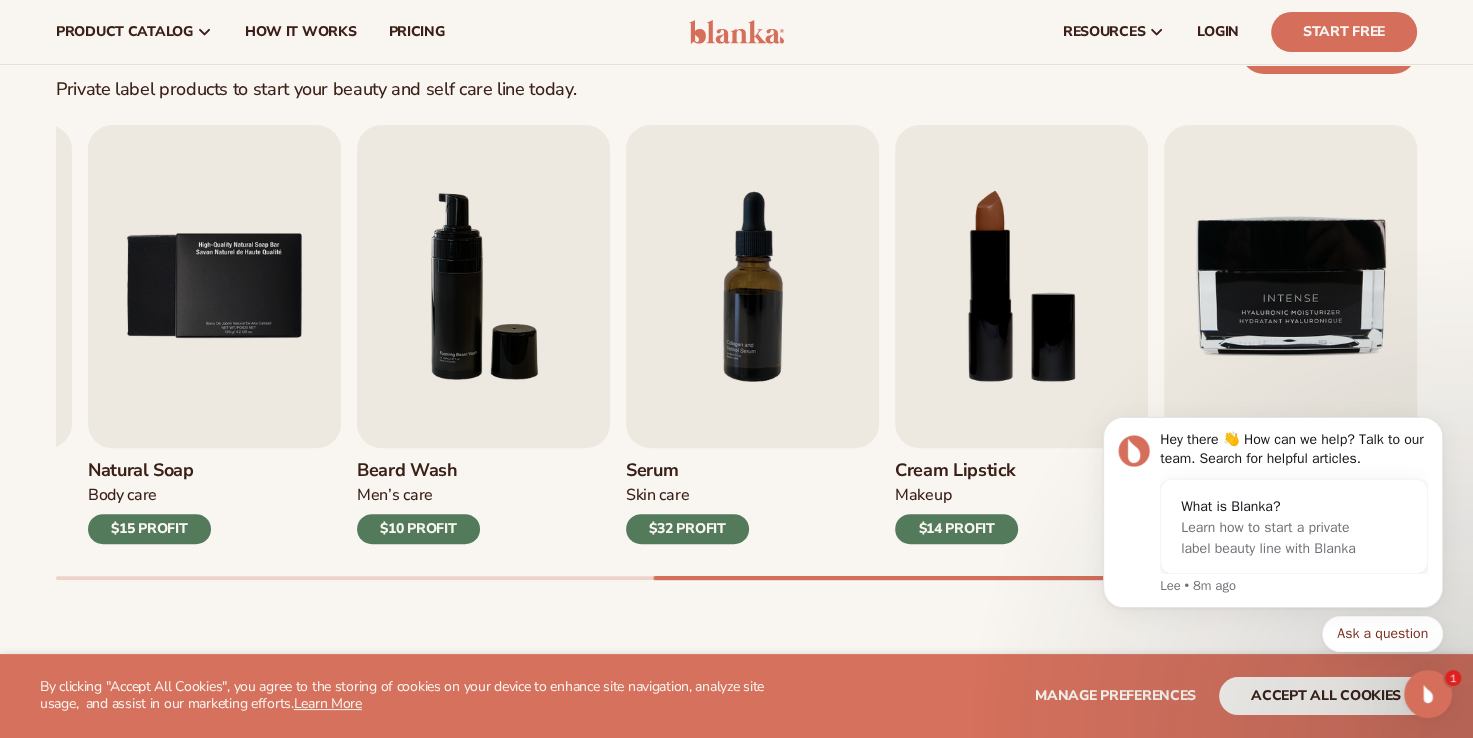 scroll, scrollTop: 0, scrollLeft: 0, axis: both 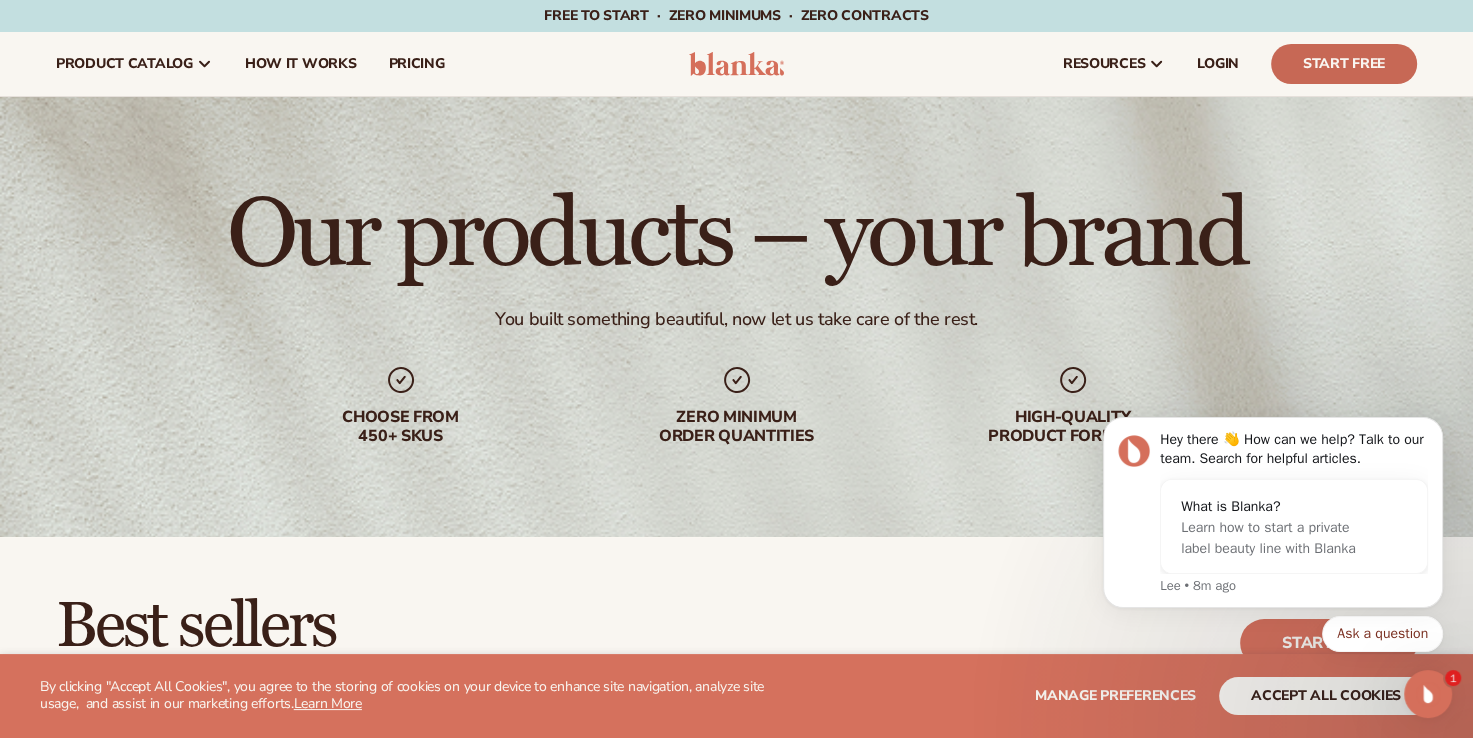 click on "Start Free" at bounding box center (1344, 64) 